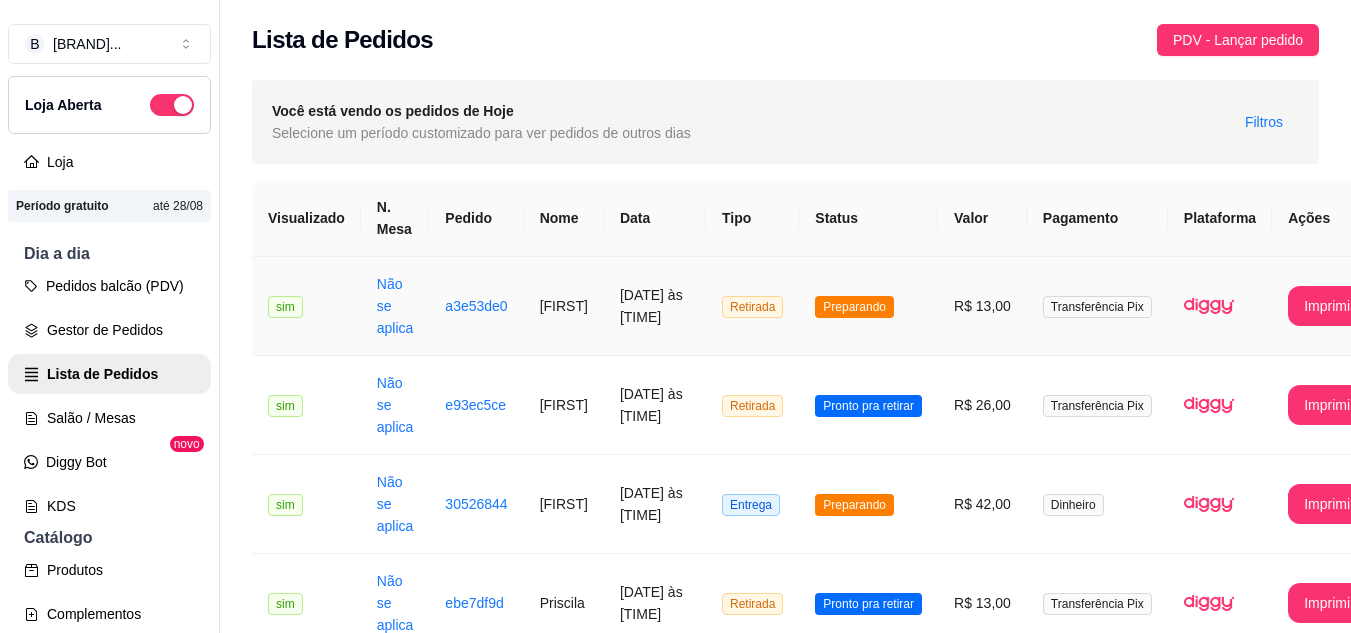 scroll, scrollTop: 0, scrollLeft: 0, axis: both 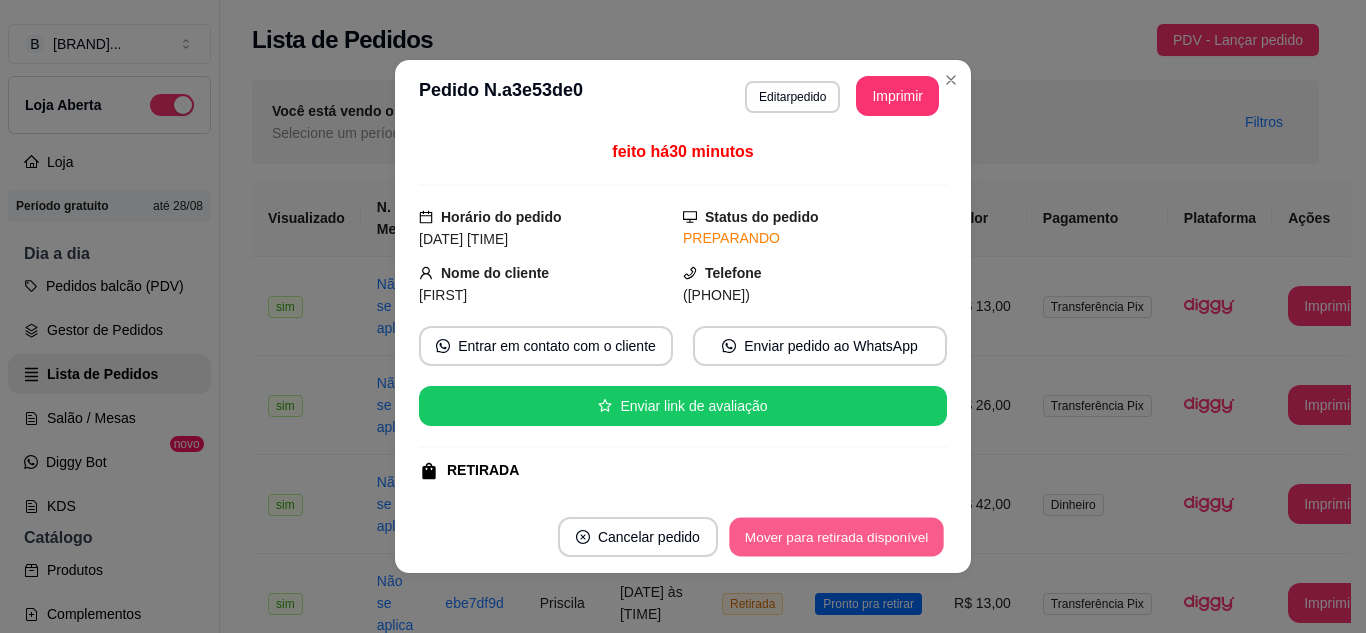 click on "Mover para retirada disponível" at bounding box center [836, 537] 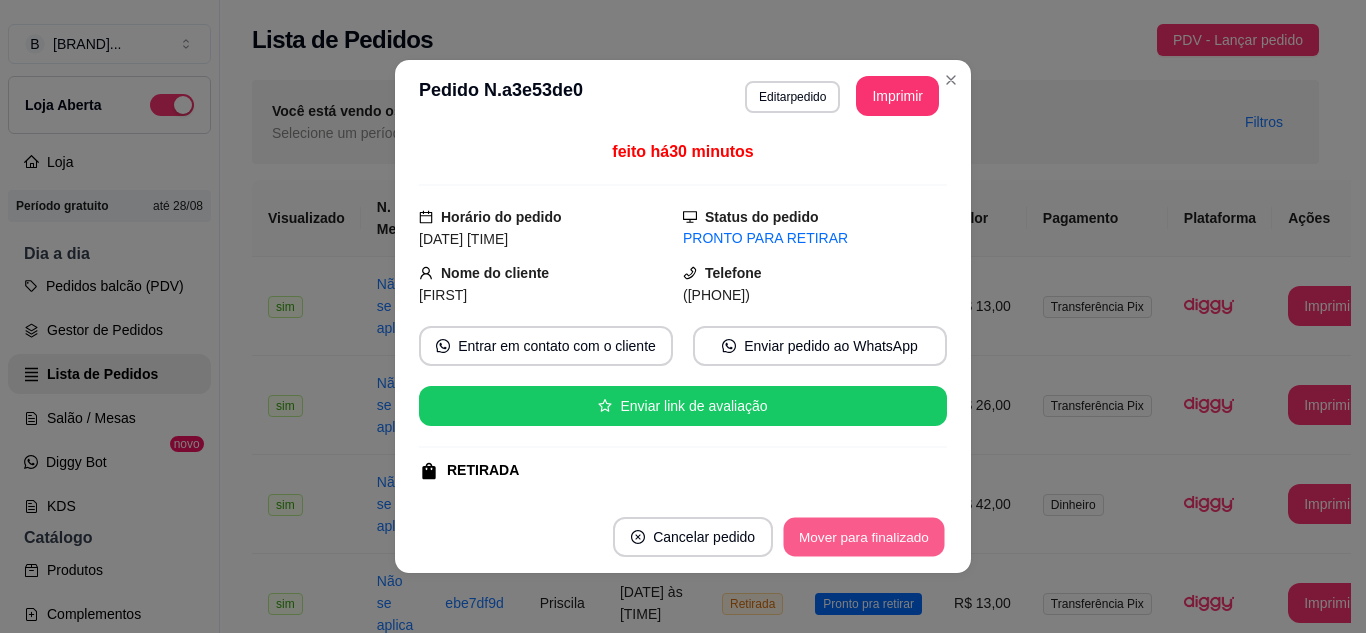 click on "Mover para finalizado" at bounding box center (864, 537) 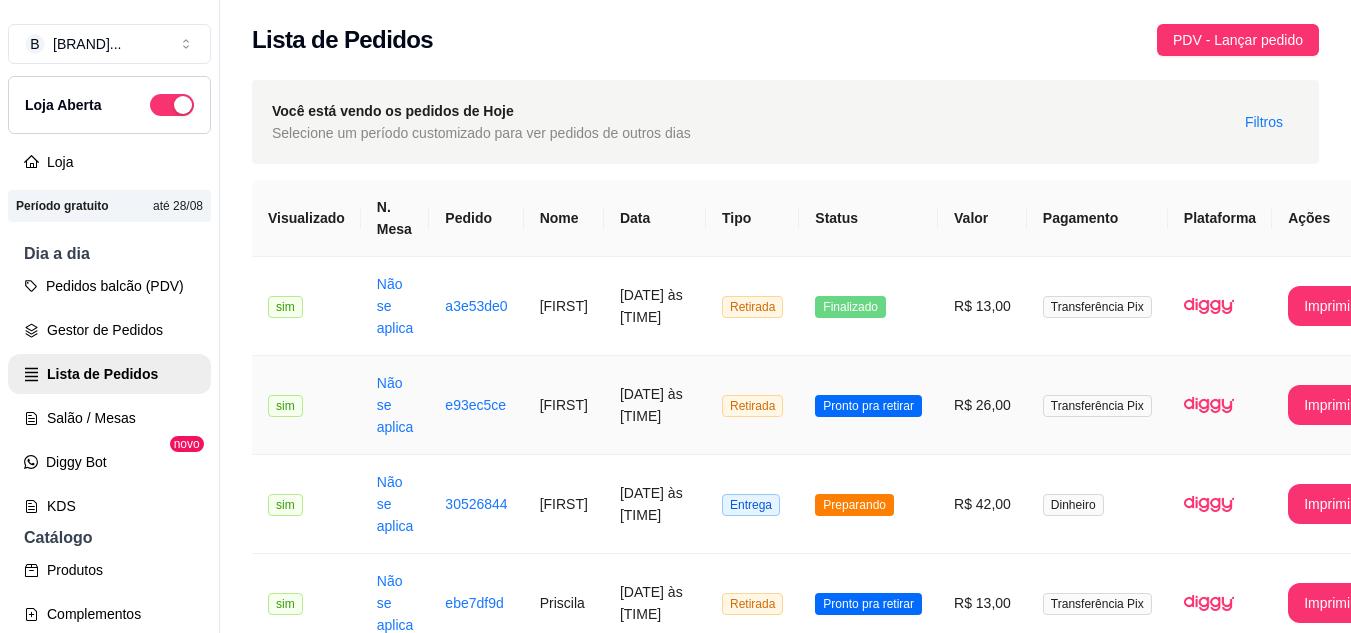 click on "Pronto pra retirar" at bounding box center (868, 405) 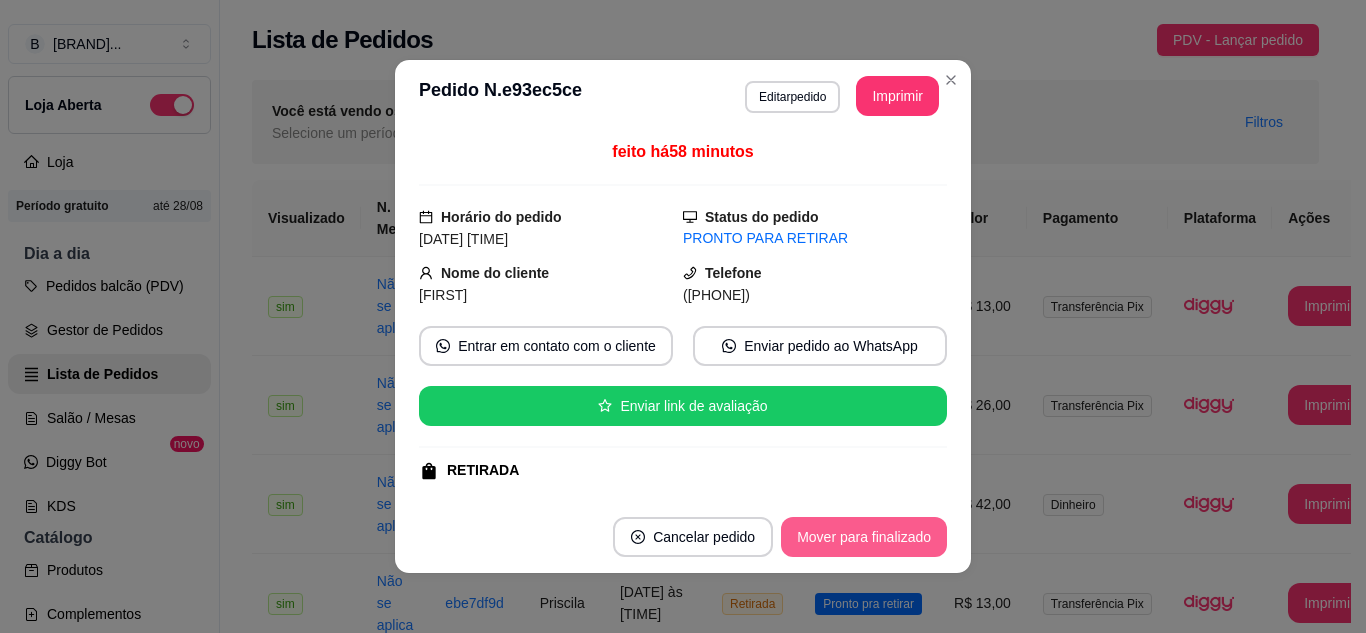 click on "Mover para finalizado" at bounding box center (864, 537) 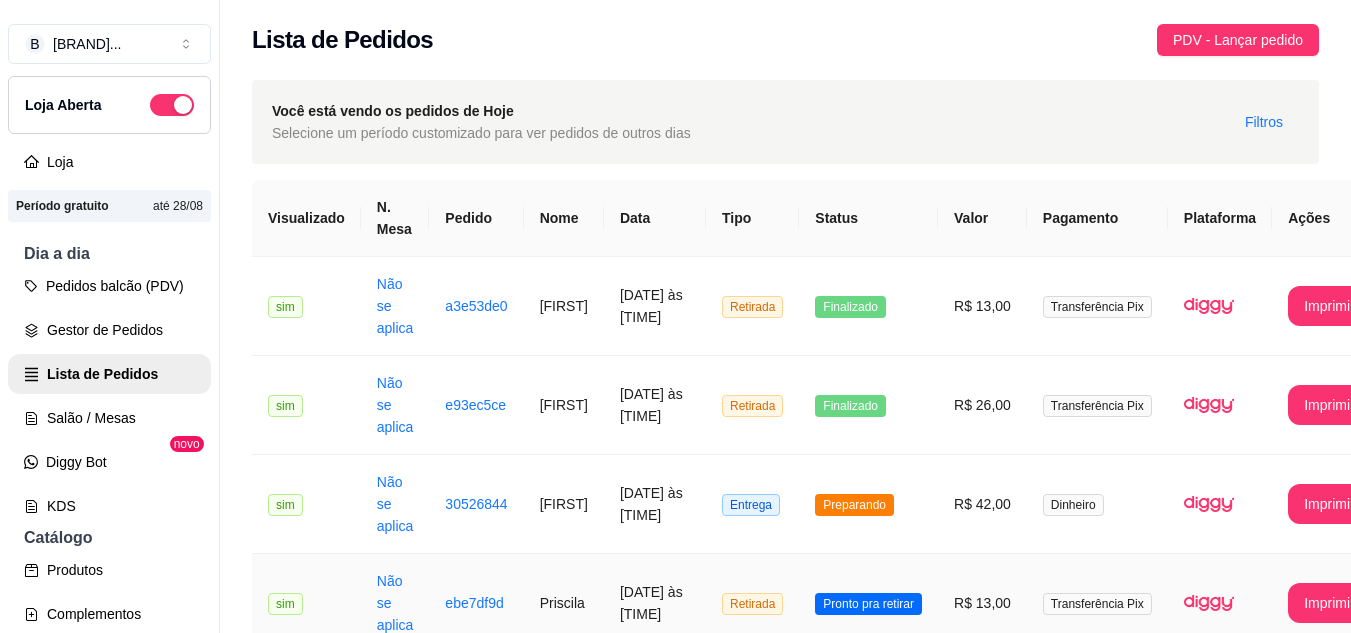 click on "Pronto pra retirar" at bounding box center [868, 603] 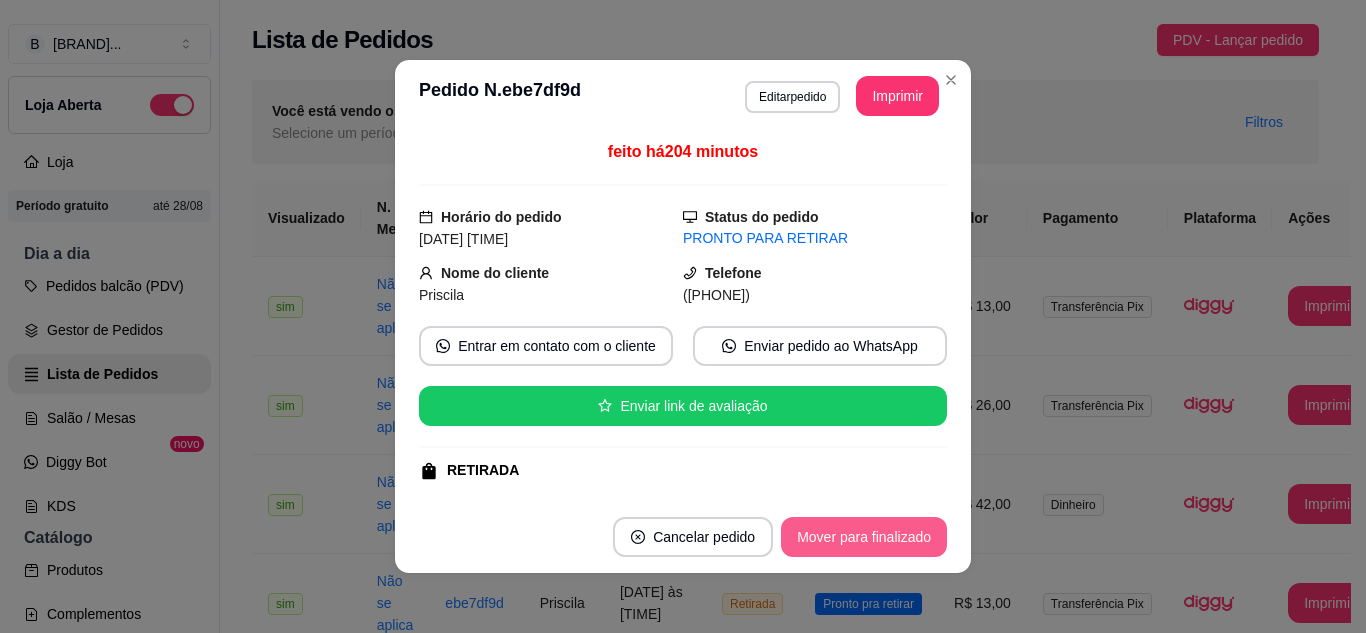 click on "Mover para finalizado" at bounding box center [864, 537] 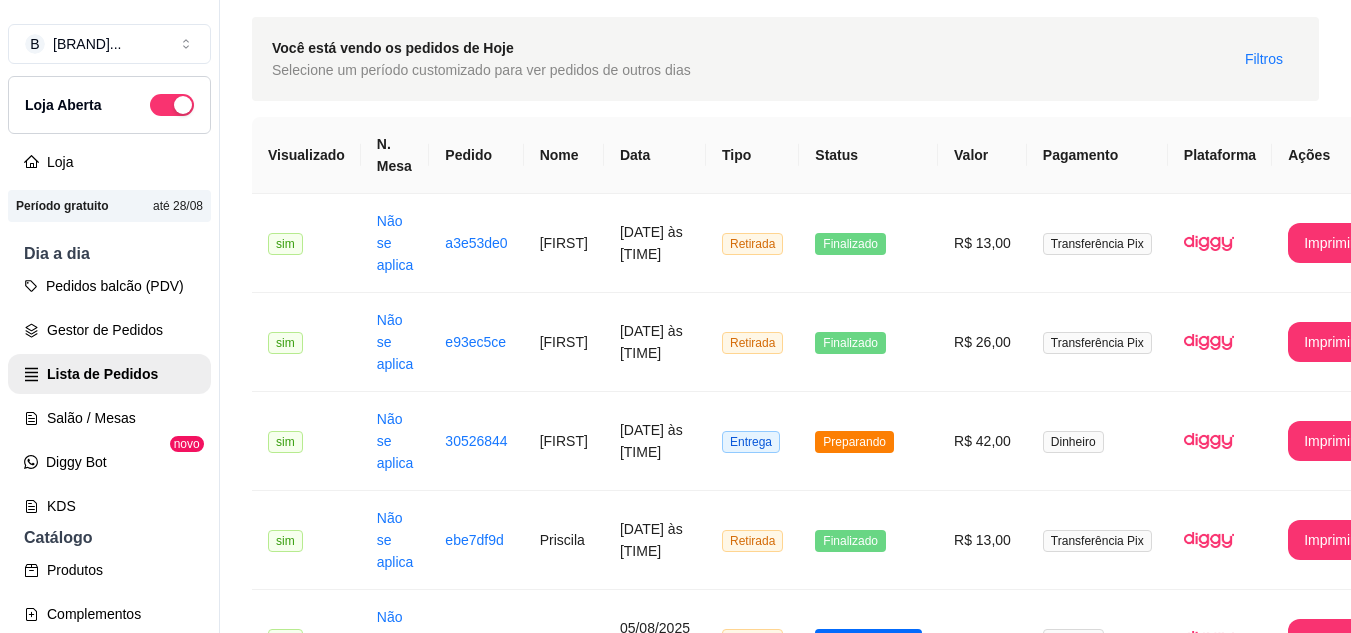 scroll, scrollTop: 0, scrollLeft: 0, axis: both 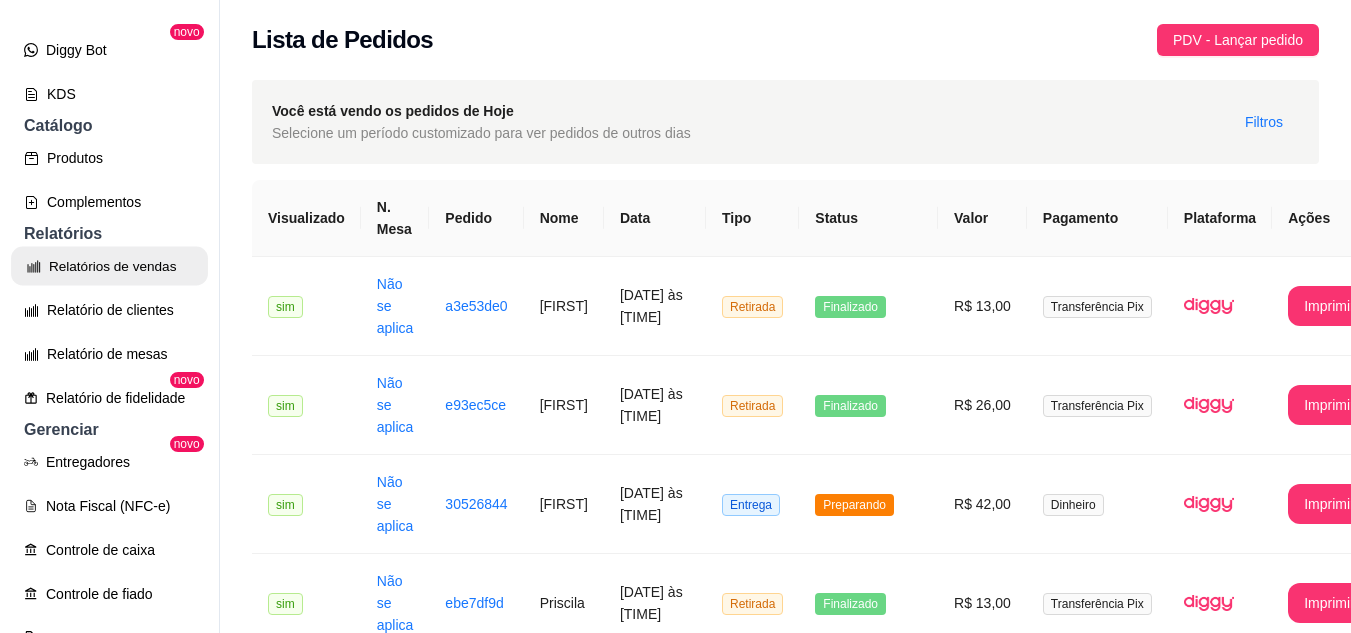click on "Relatórios de vendas" at bounding box center (109, 266) 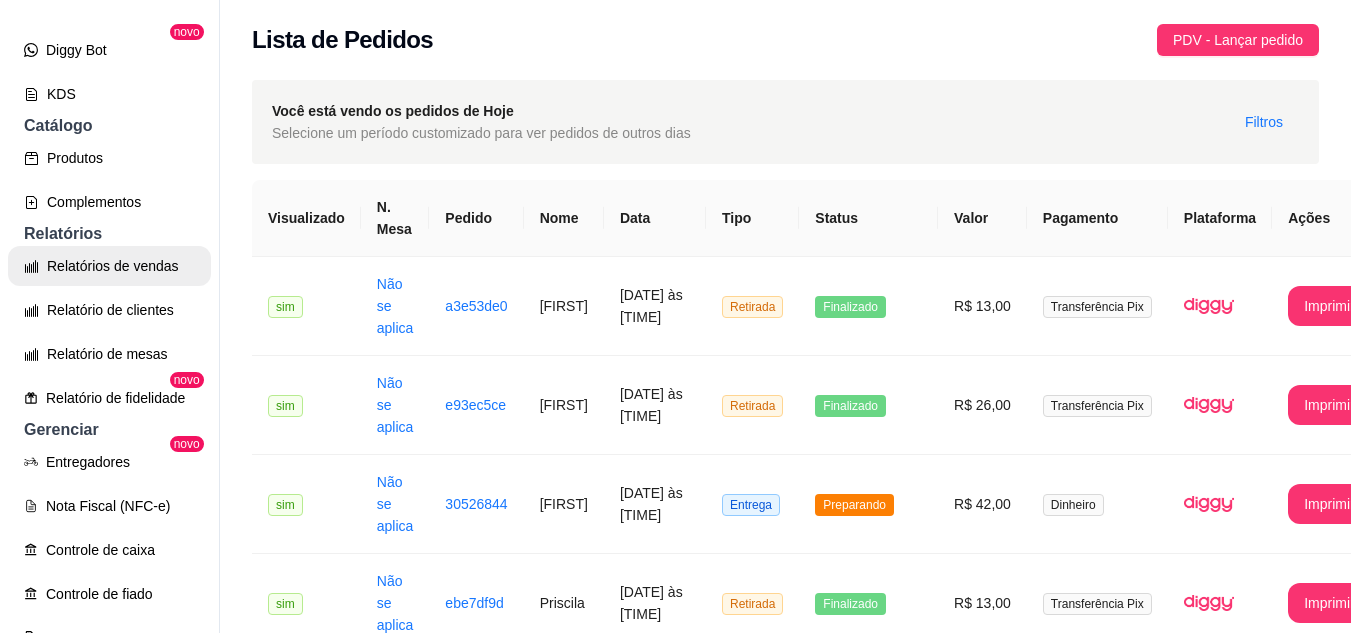 select on "ALL" 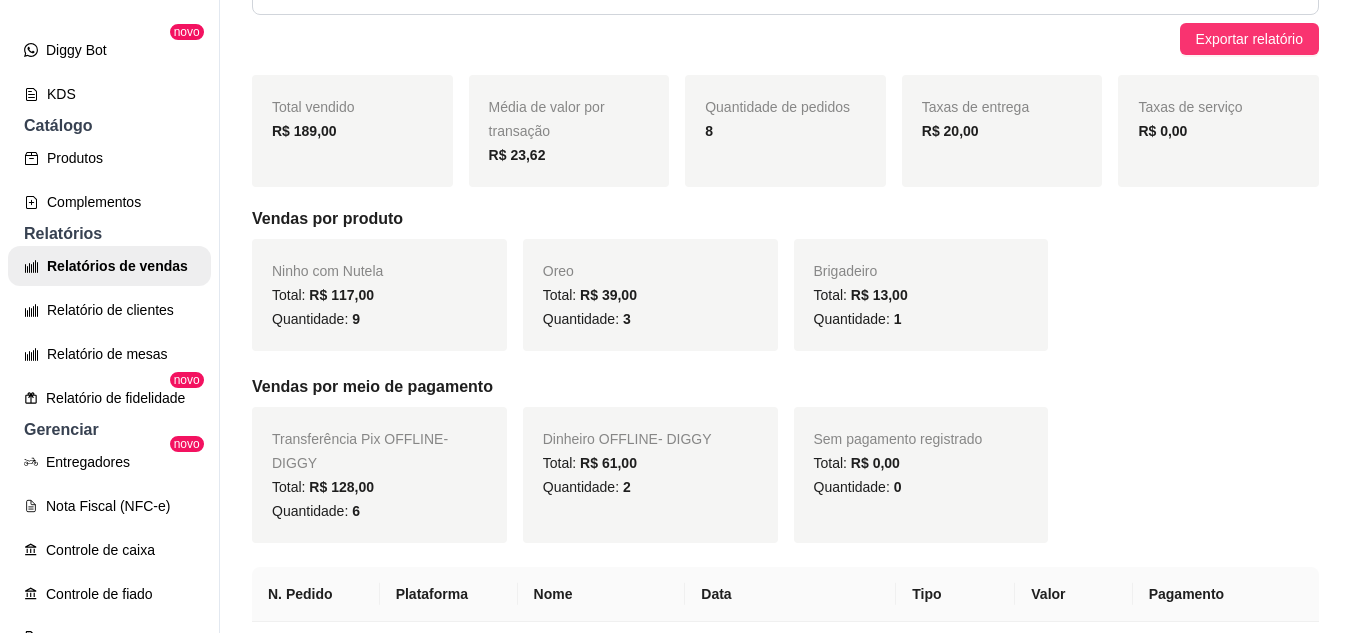 scroll, scrollTop: 210, scrollLeft: 0, axis: vertical 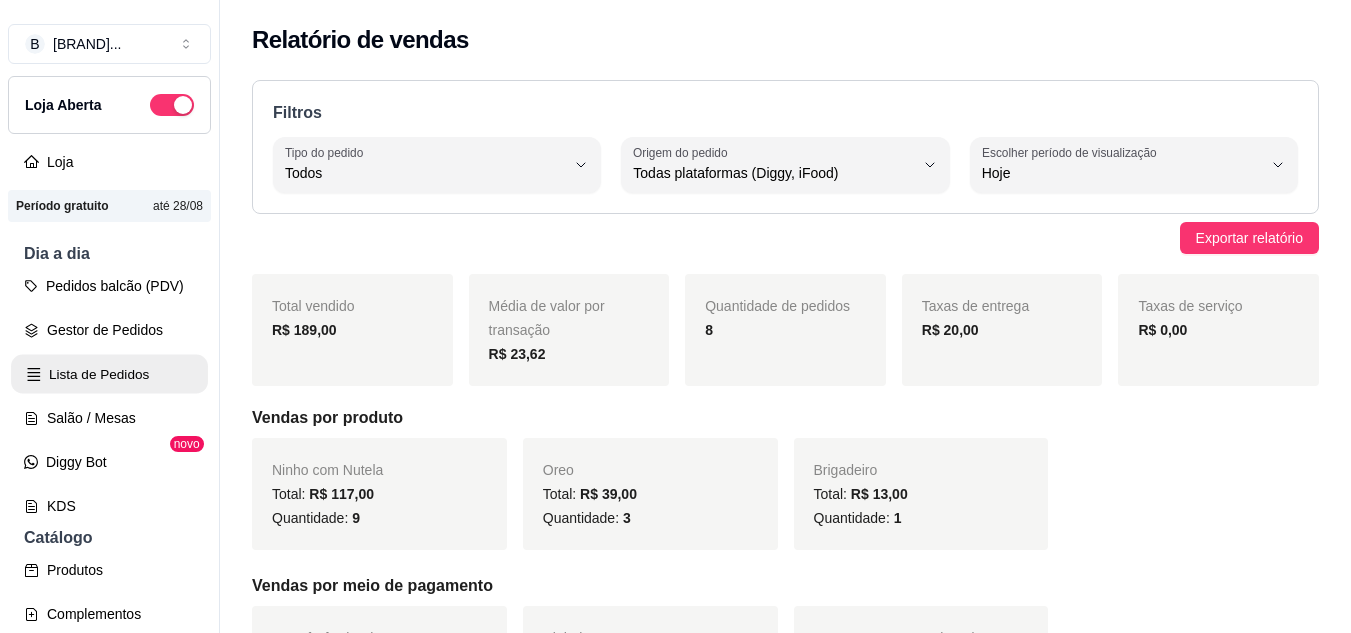 click on "Lista de Pedidos" at bounding box center (109, 374) 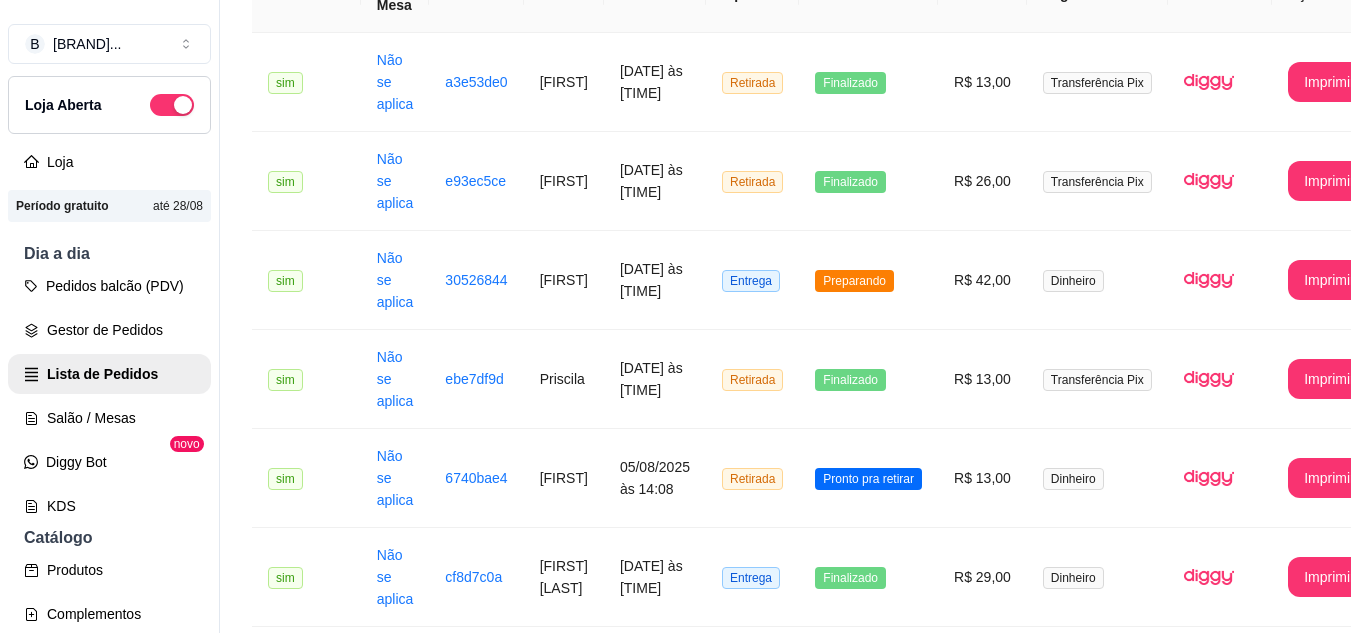 scroll, scrollTop: 259, scrollLeft: 0, axis: vertical 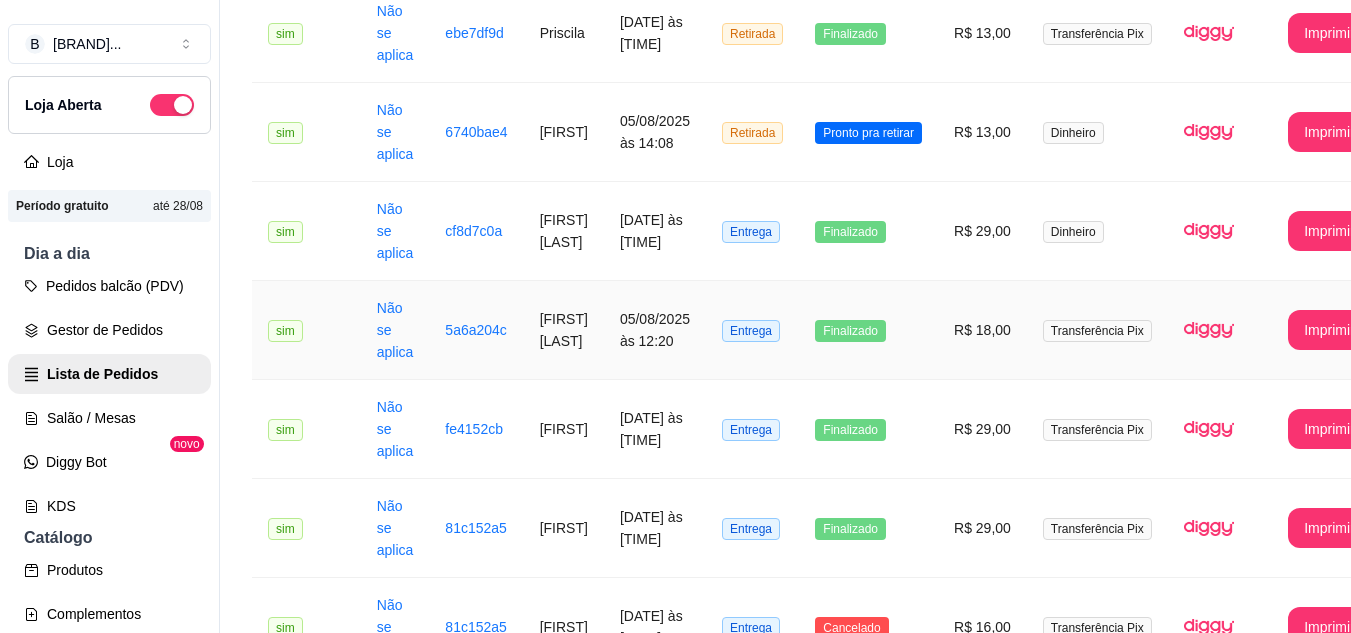click on "Finalizado" at bounding box center [868, 330] 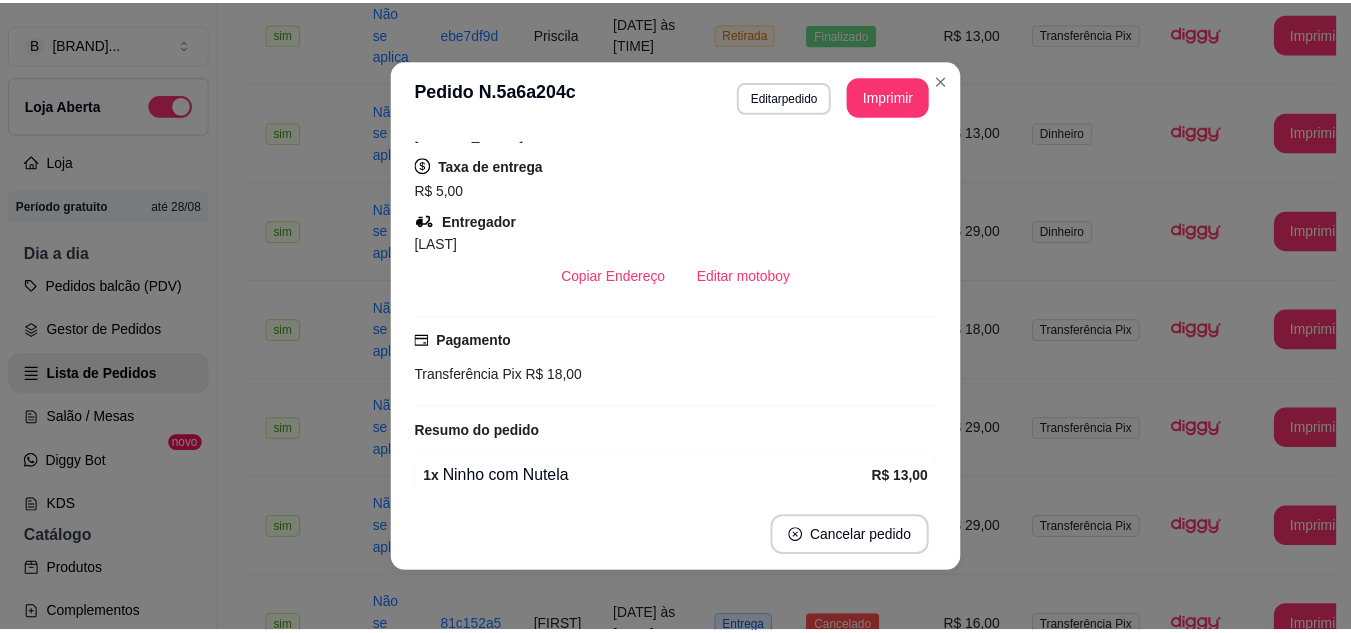 scroll, scrollTop: 432, scrollLeft: 0, axis: vertical 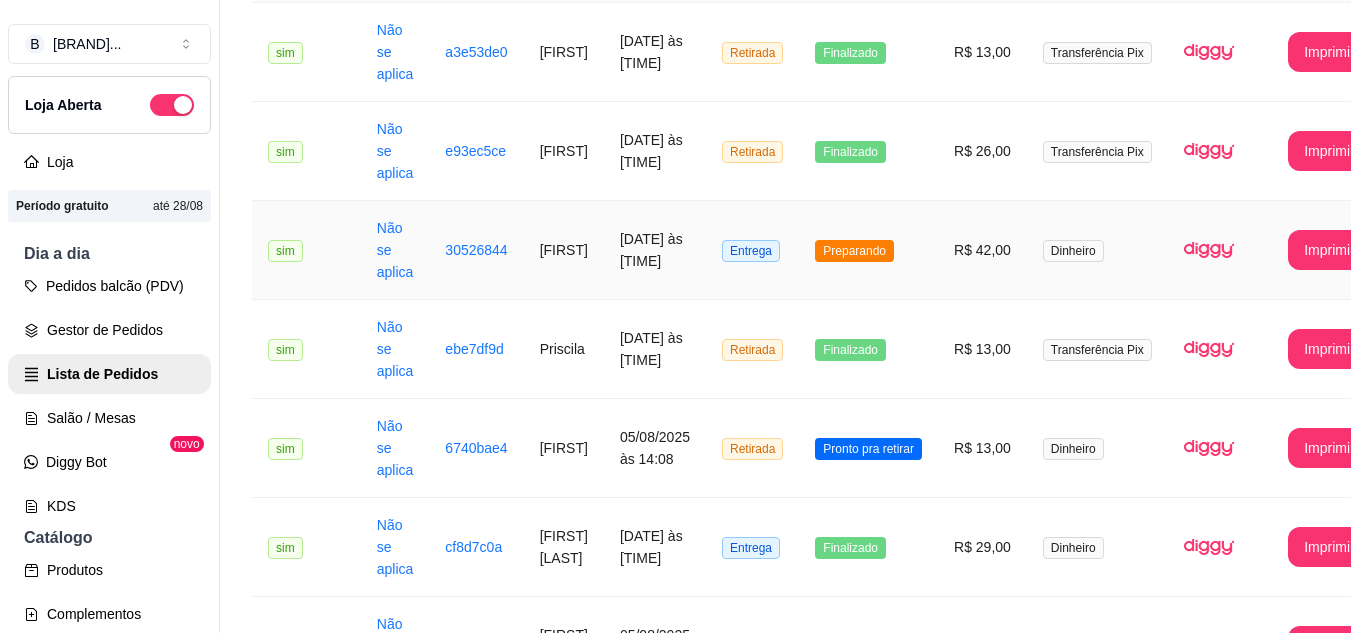 click on "Preparando" at bounding box center [868, 250] 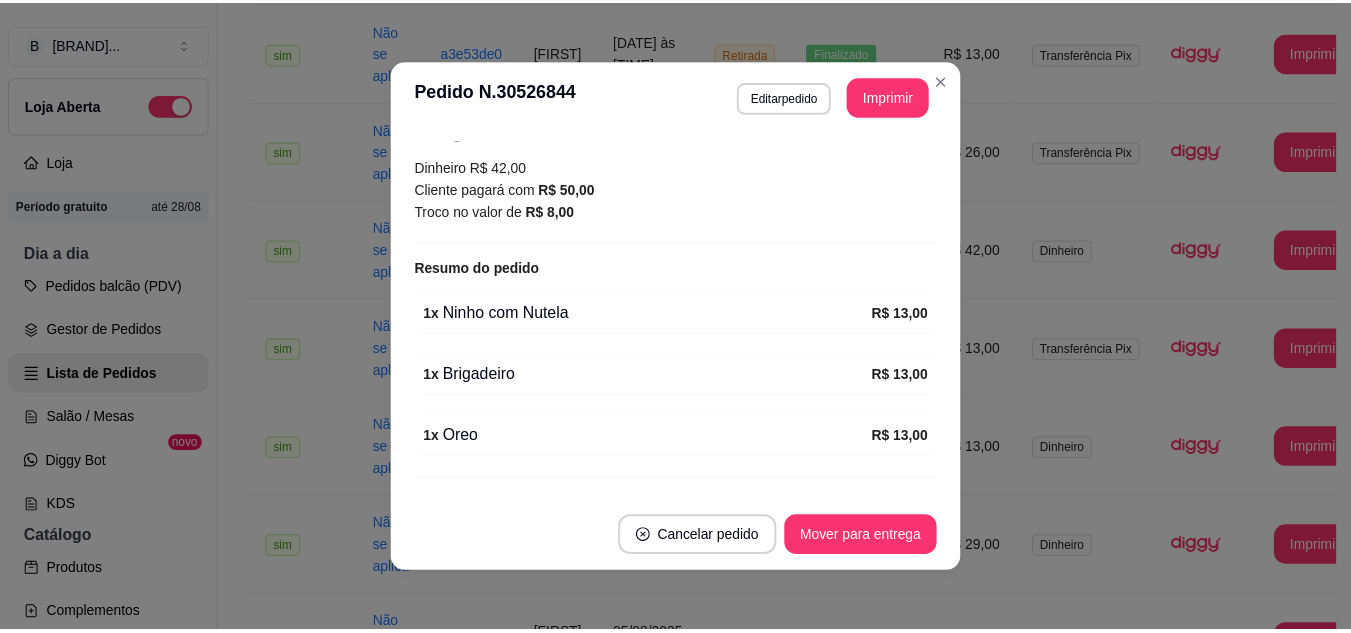 scroll, scrollTop: 616, scrollLeft: 0, axis: vertical 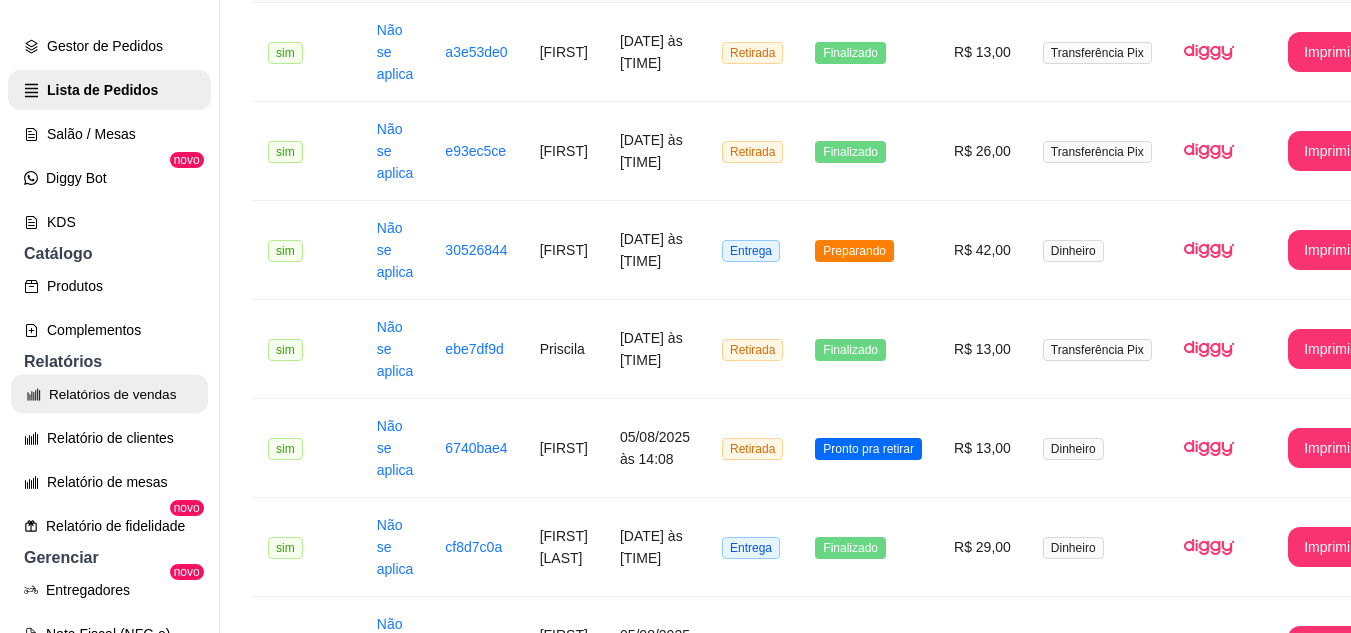 click on "Relatórios de vendas" at bounding box center [109, 394] 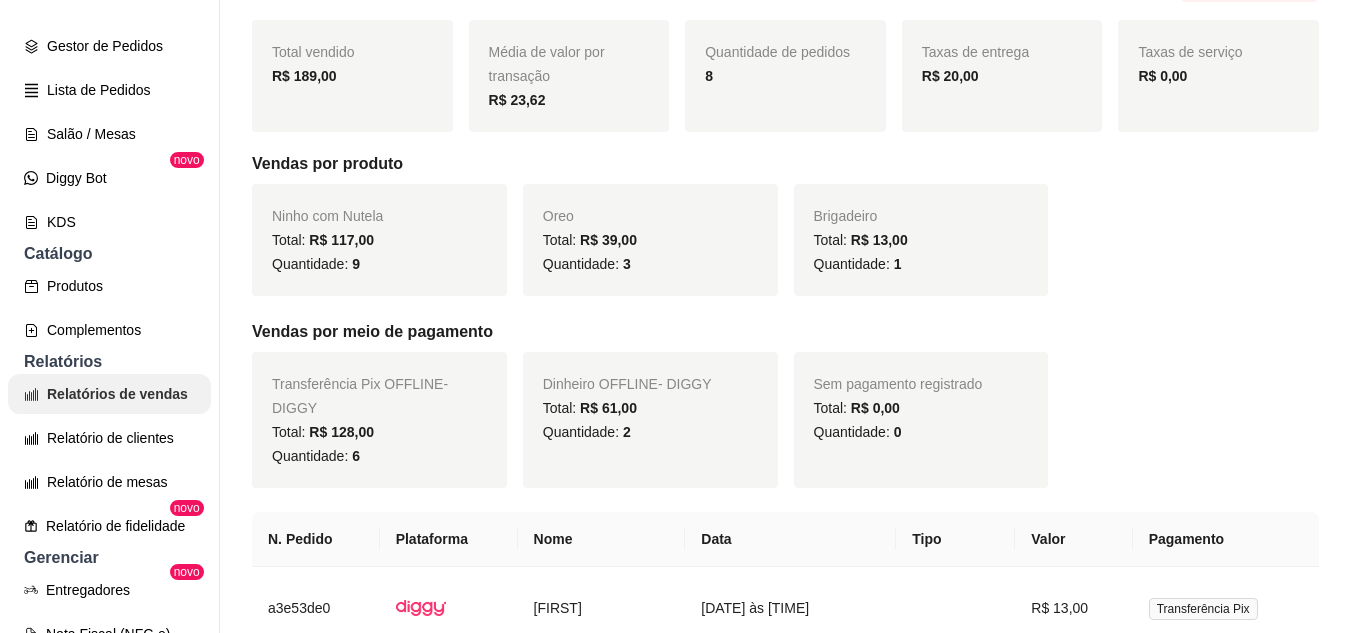scroll, scrollTop: 0, scrollLeft: 0, axis: both 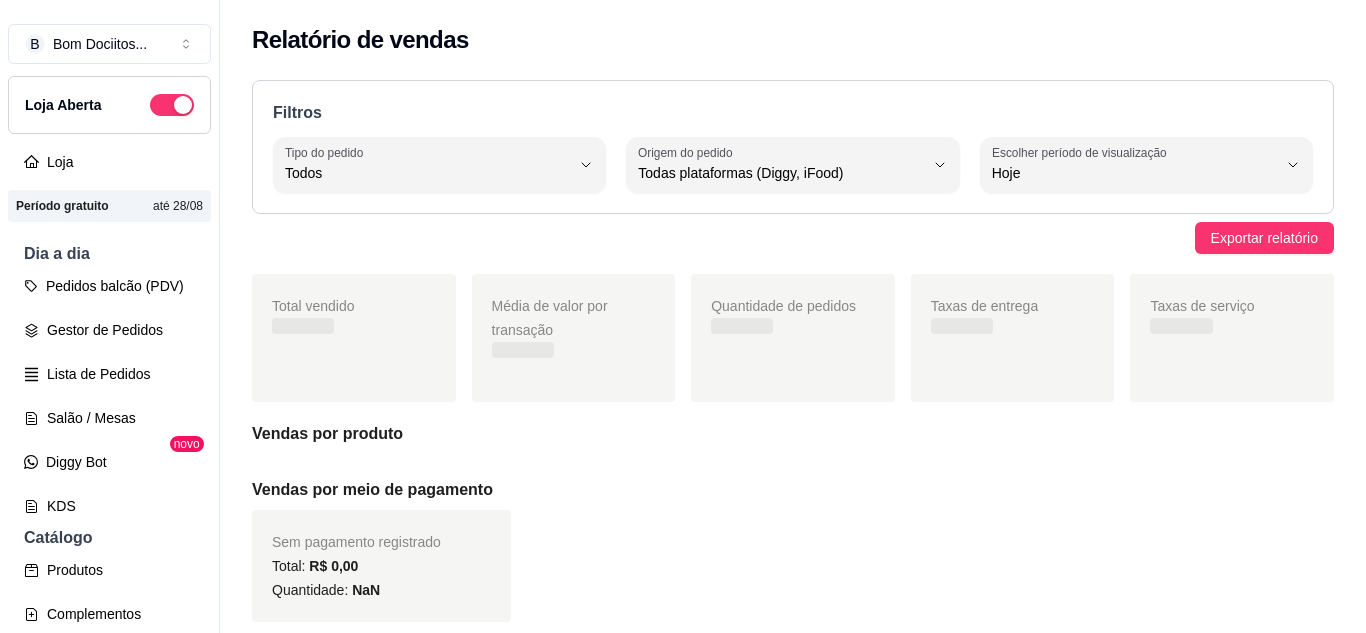select on "ALL" 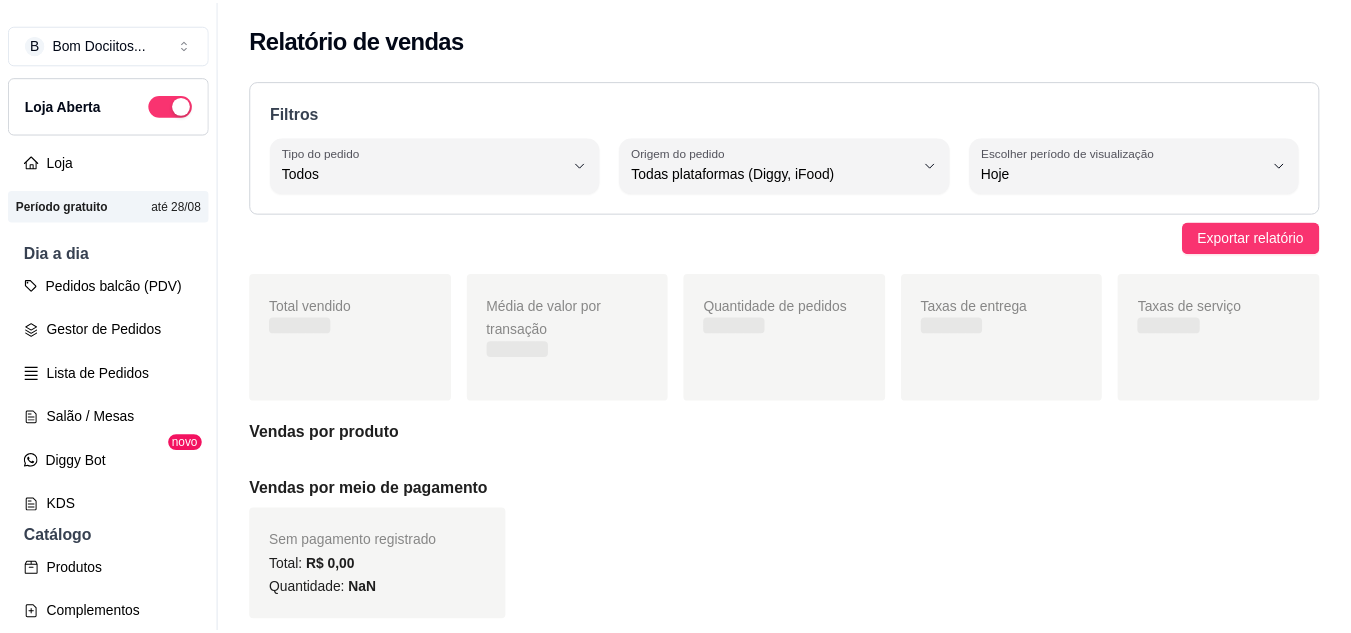 scroll, scrollTop: 0, scrollLeft: 0, axis: both 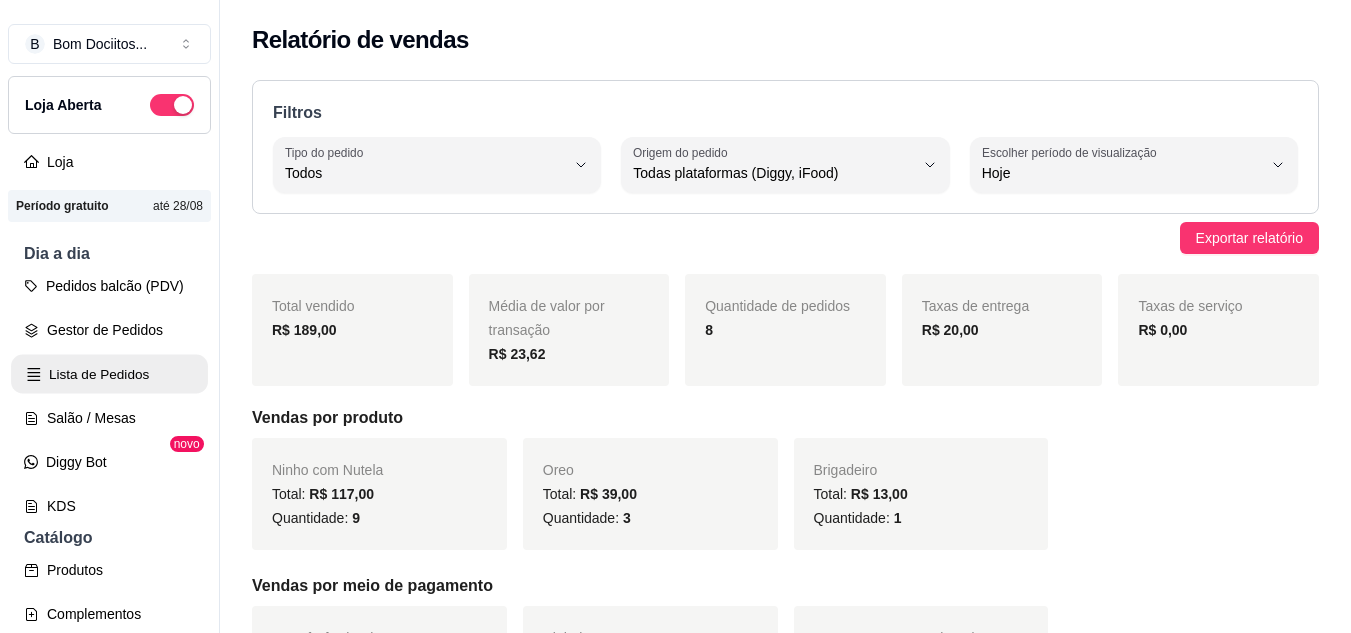 click on "Lista de Pedidos" at bounding box center (109, 374) 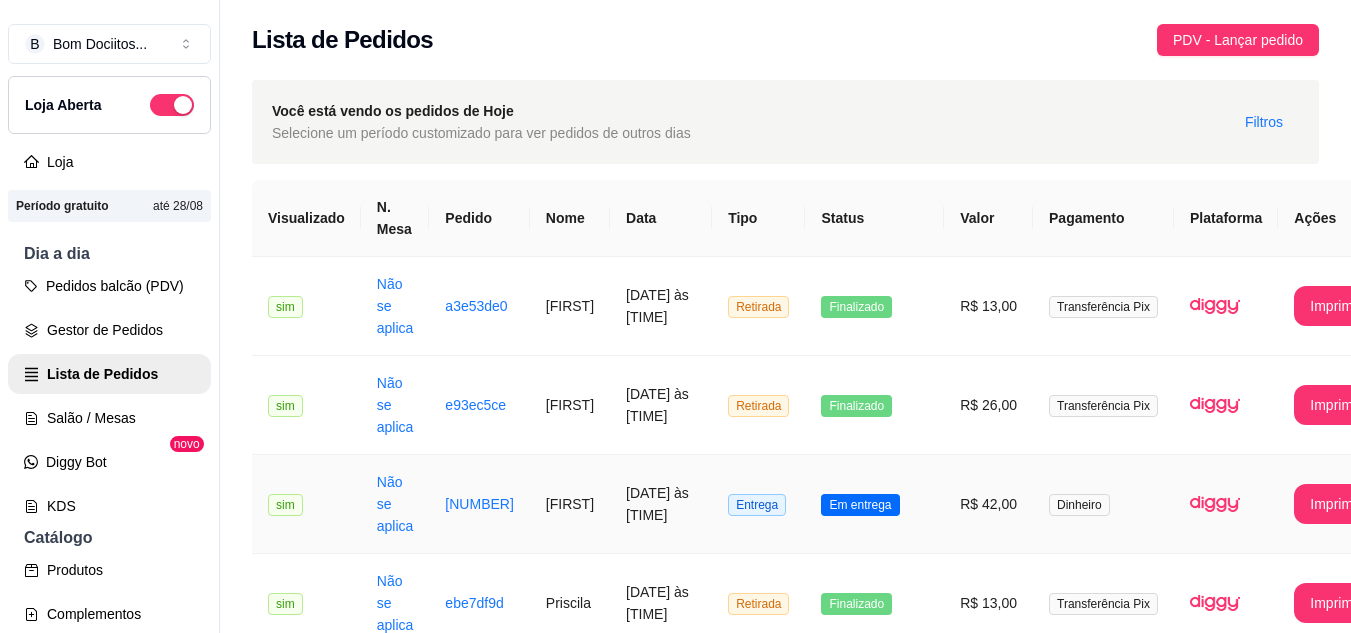 click on "Em entrega" at bounding box center (874, 504) 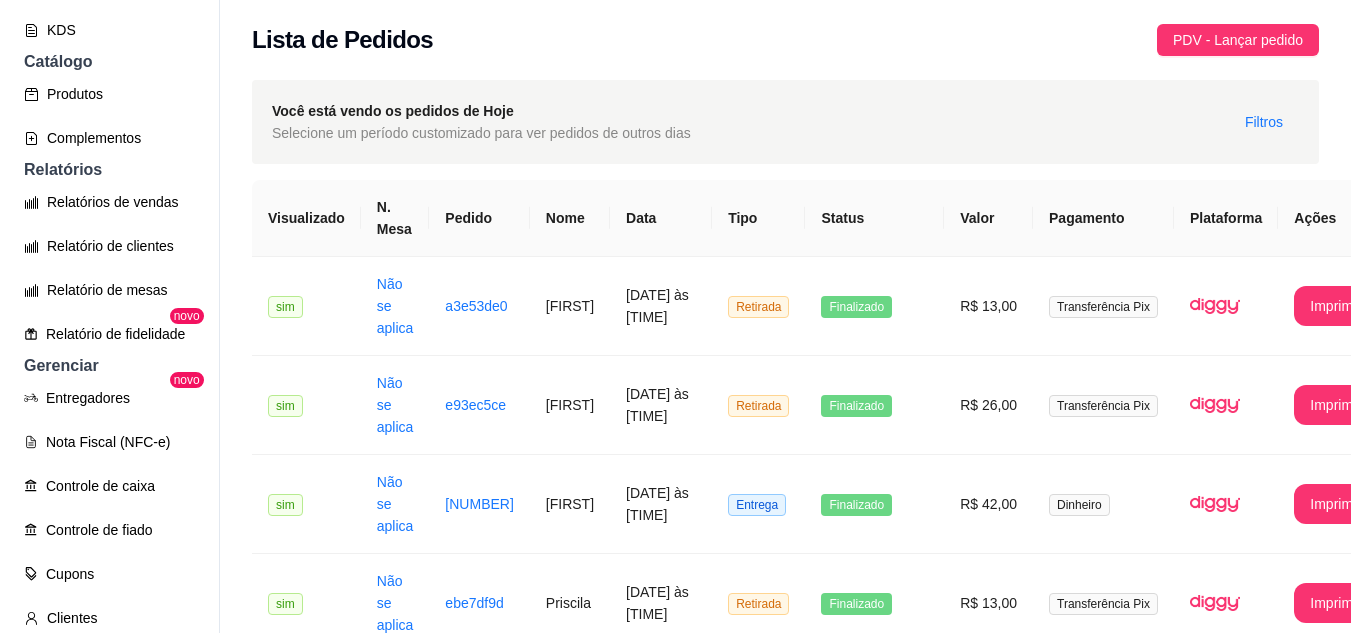 scroll, scrollTop: 483, scrollLeft: 0, axis: vertical 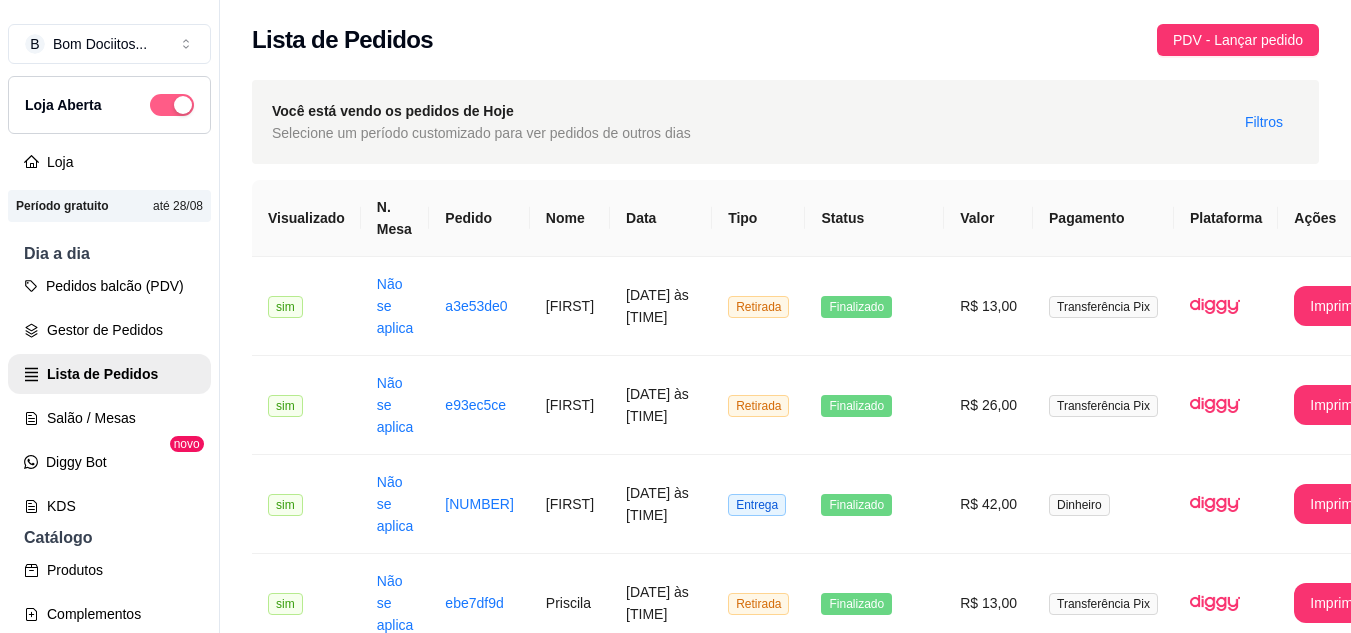 click at bounding box center [172, 105] 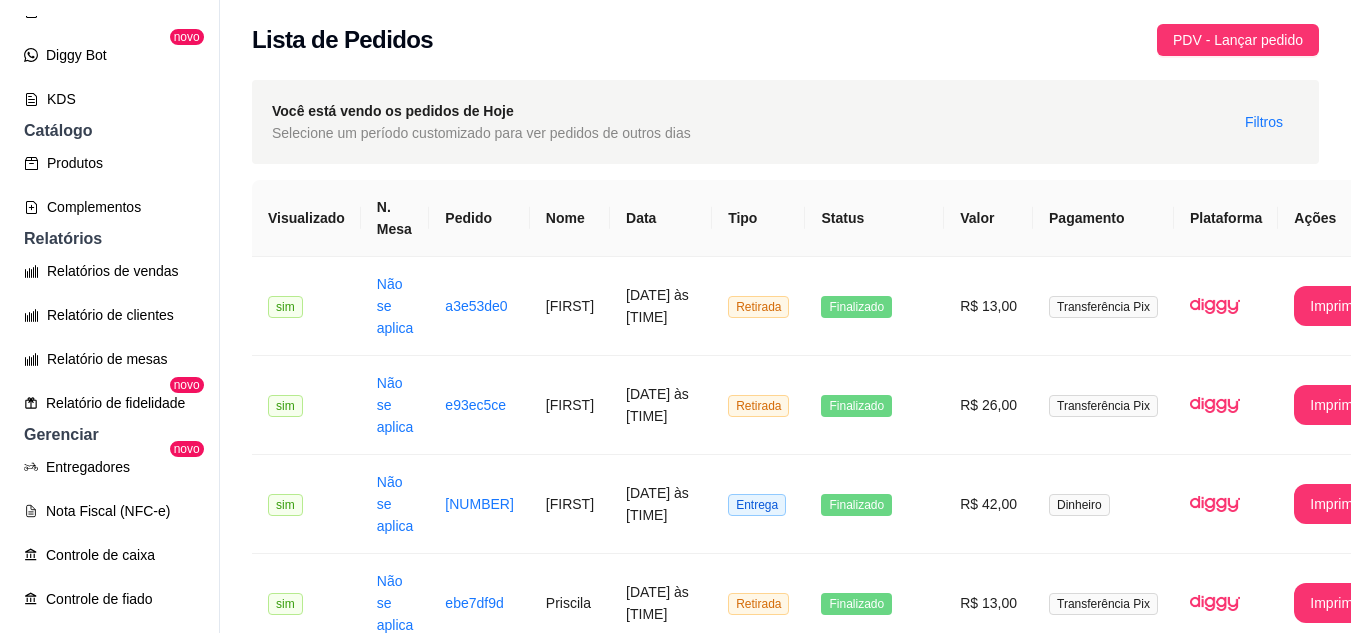 scroll, scrollTop: 407, scrollLeft: 0, axis: vertical 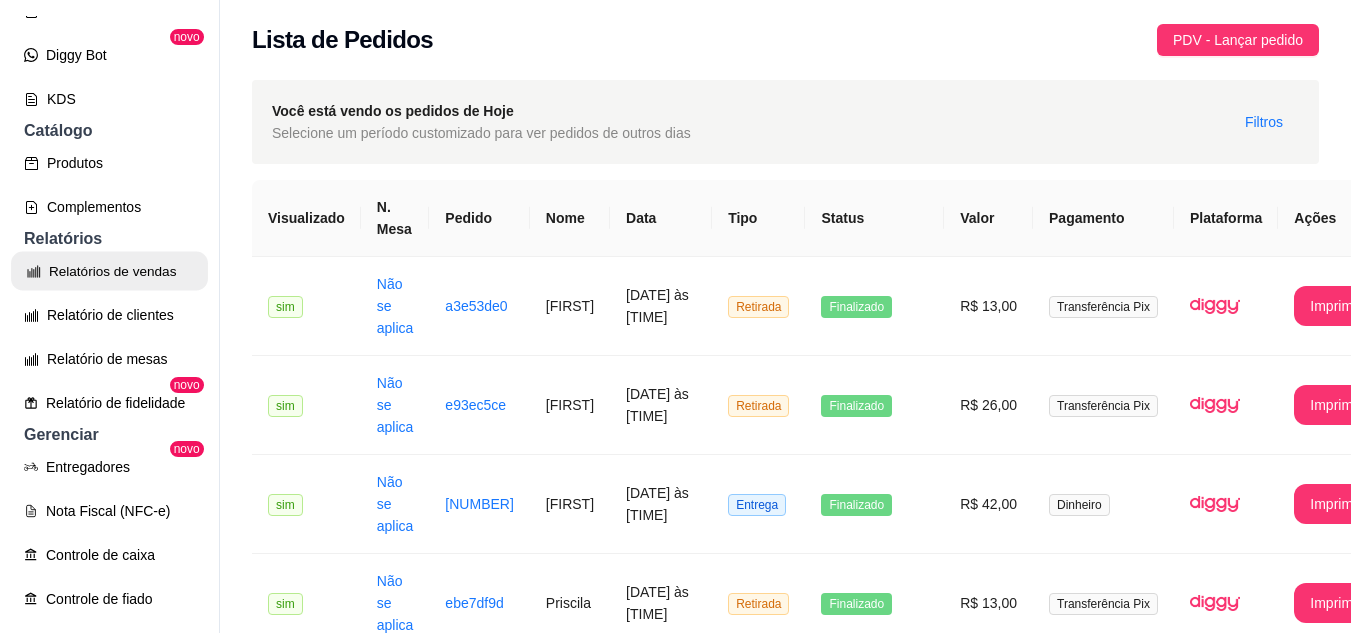 click on "Relatórios de vendas" at bounding box center [109, 271] 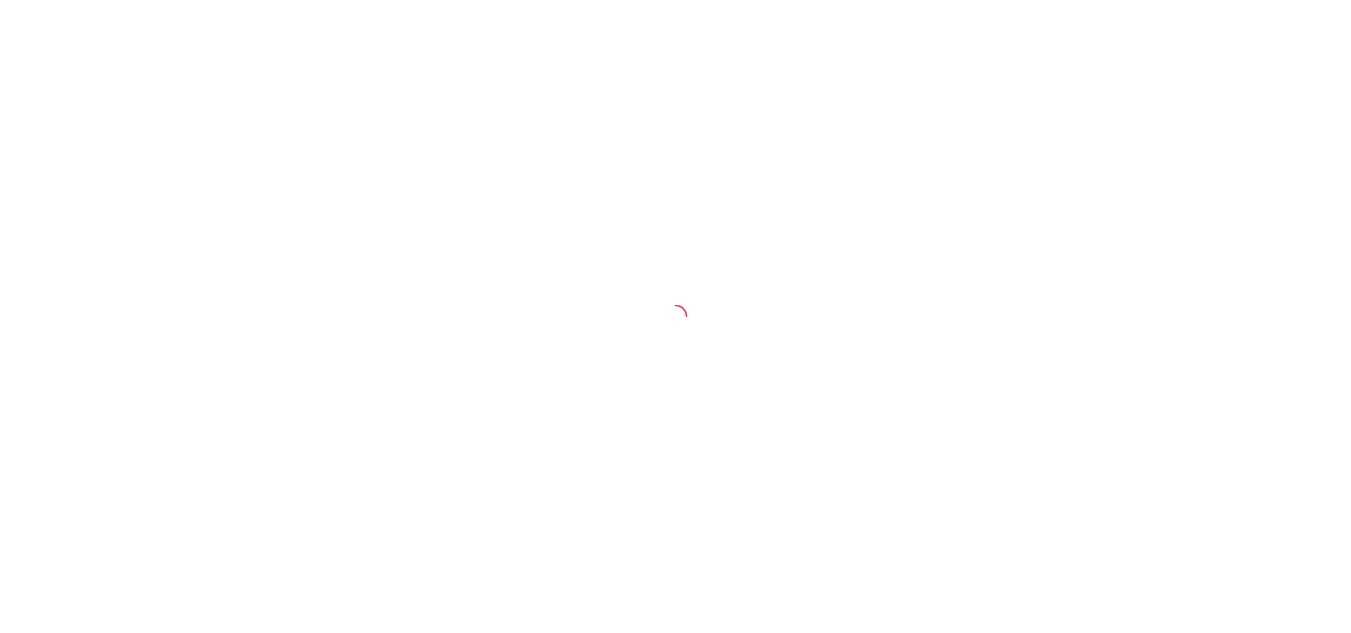 scroll, scrollTop: 0, scrollLeft: 0, axis: both 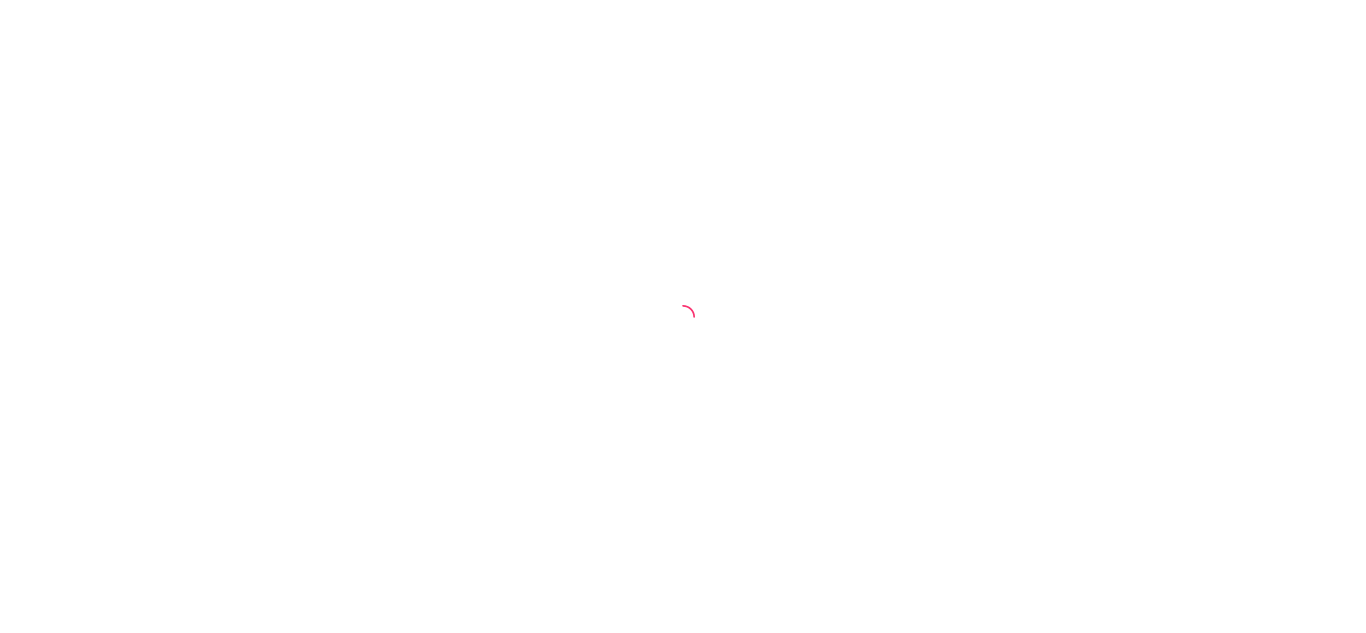 select on "ALL" 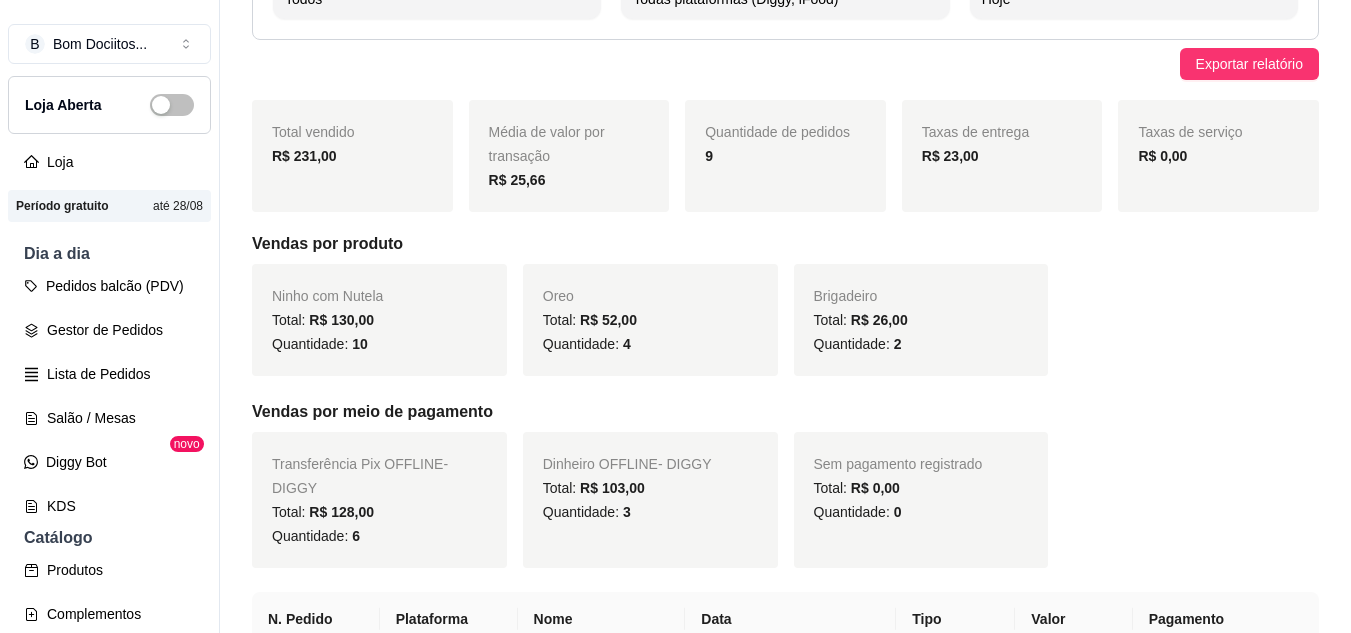scroll, scrollTop: 188, scrollLeft: 0, axis: vertical 